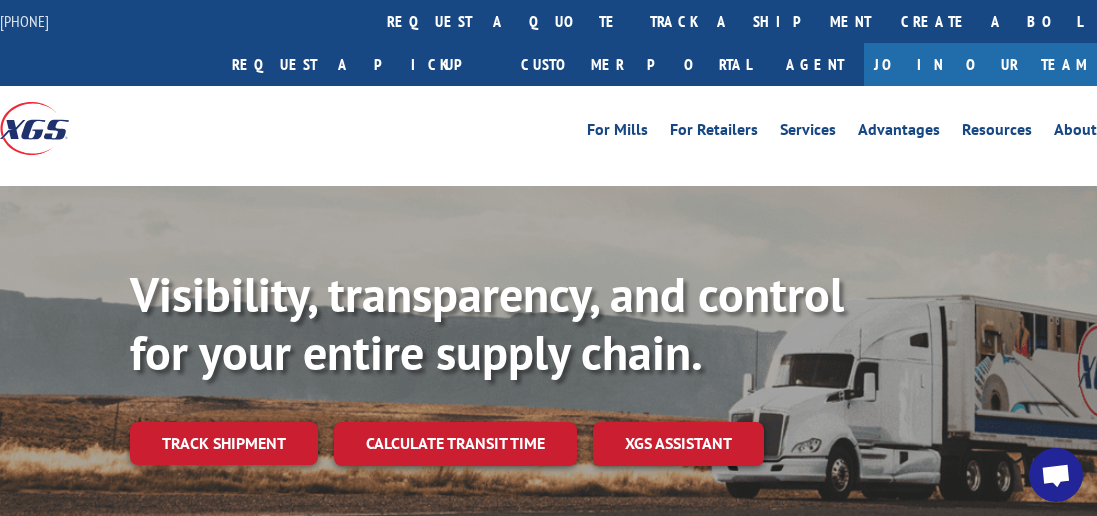 scroll, scrollTop: 0, scrollLeft: 0, axis: both 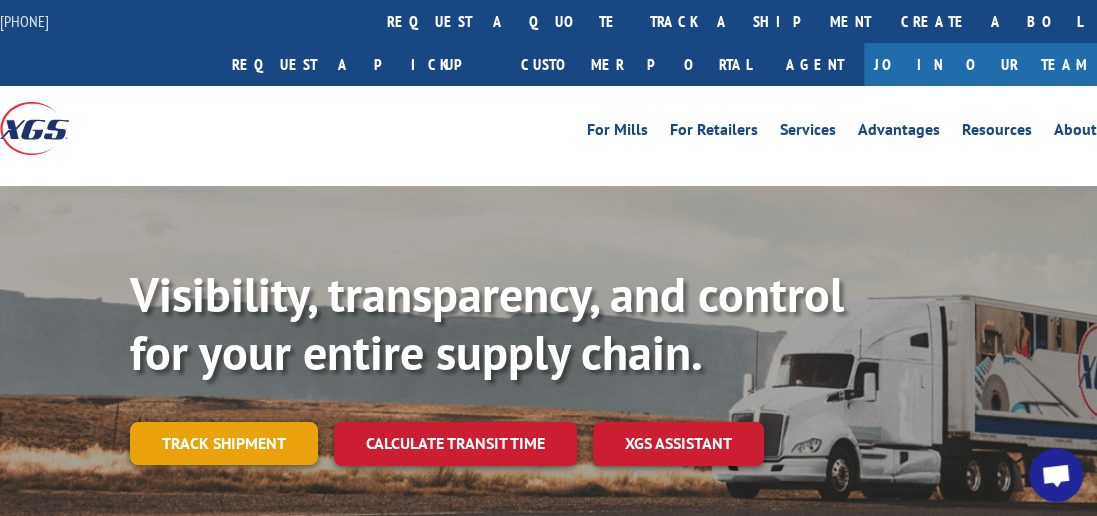 click on "Track shipment" at bounding box center [224, 443] 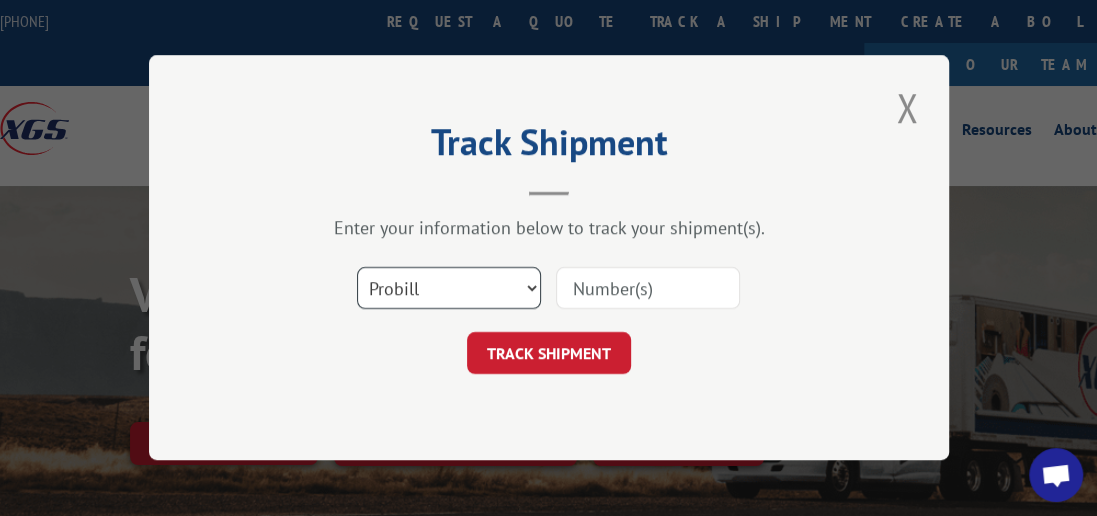click on "Select category... Probill BOL PO" at bounding box center (449, 289) 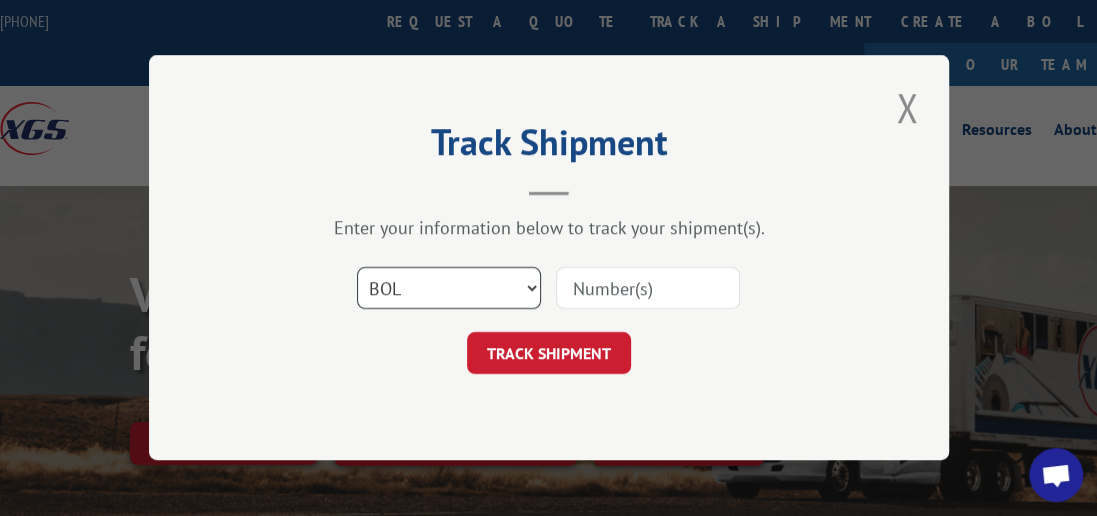 click on "Select category... Probill BOL PO" at bounding box center [449, 289] 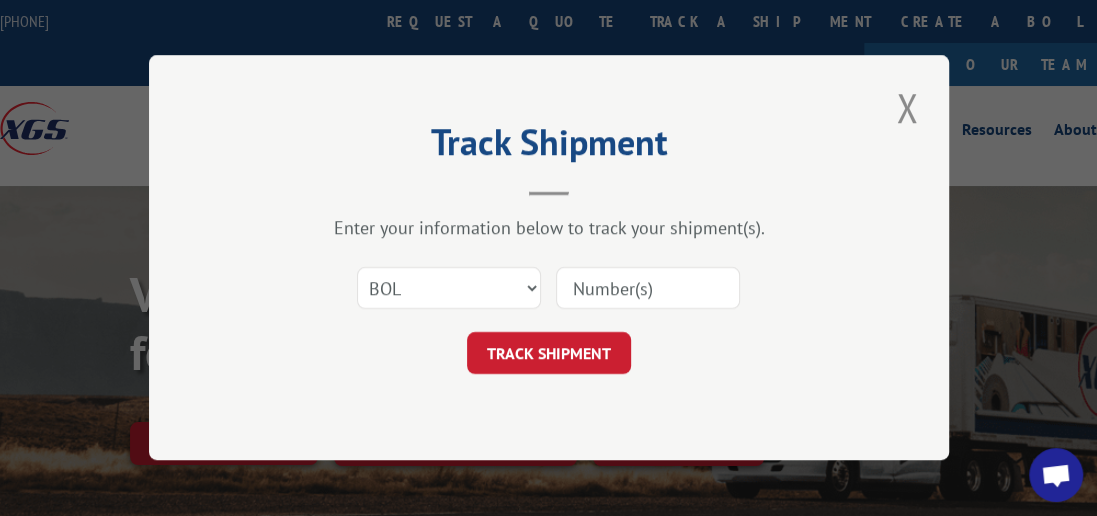 click at bounding box center [648, 289] 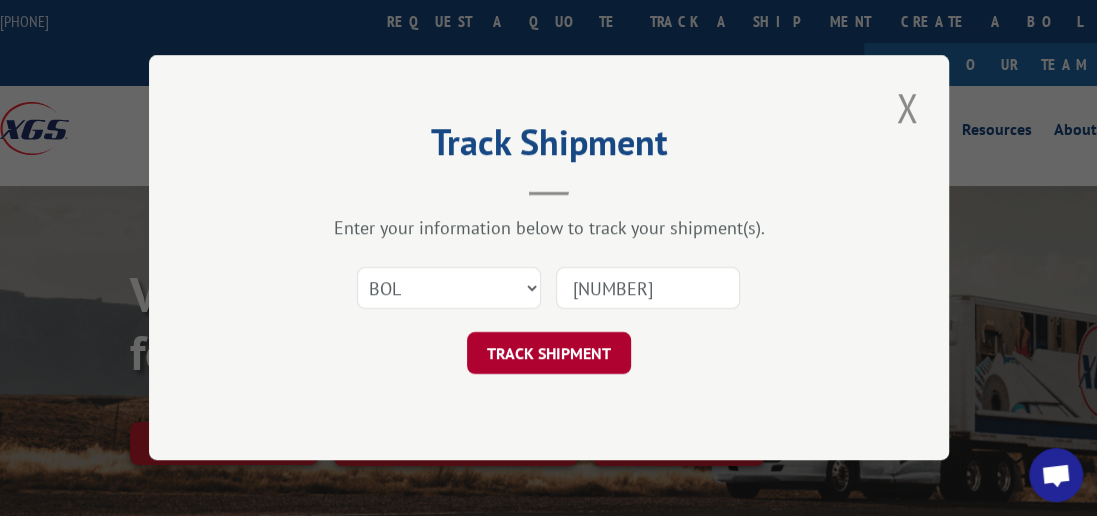 type on "[NUMBER]" 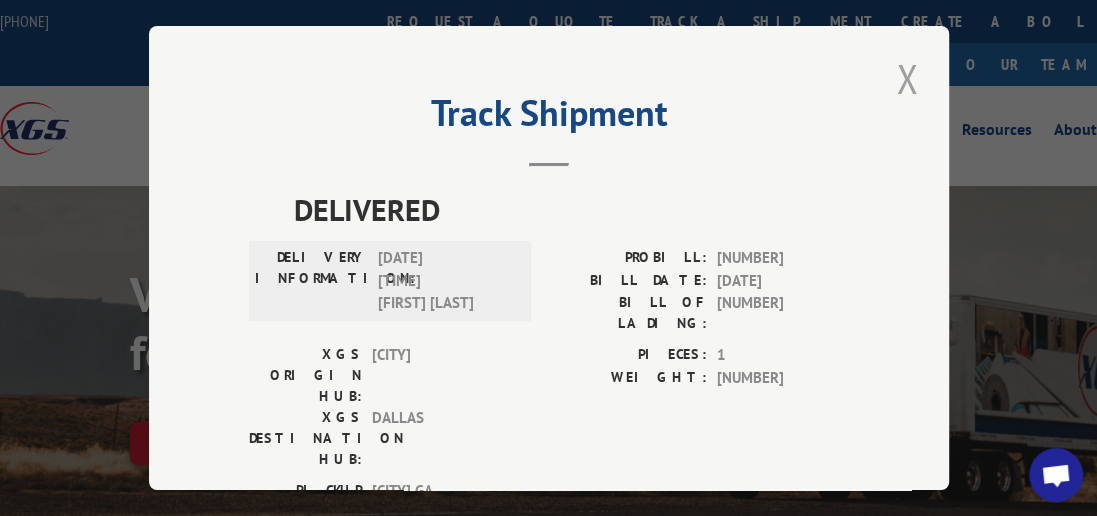 click at bounding box center (907, 78) 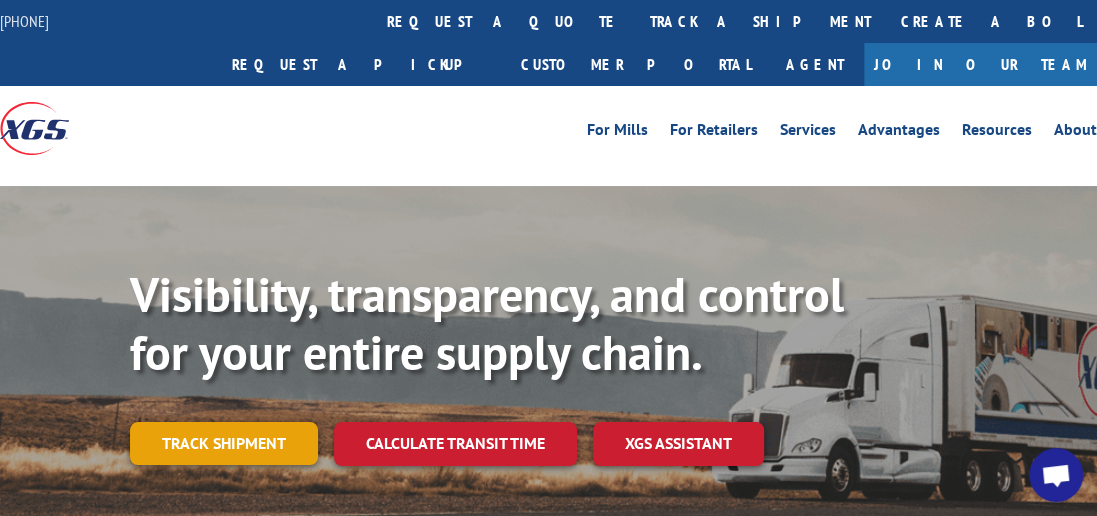 click on "Track shipment" at bounding box center [224, 443] 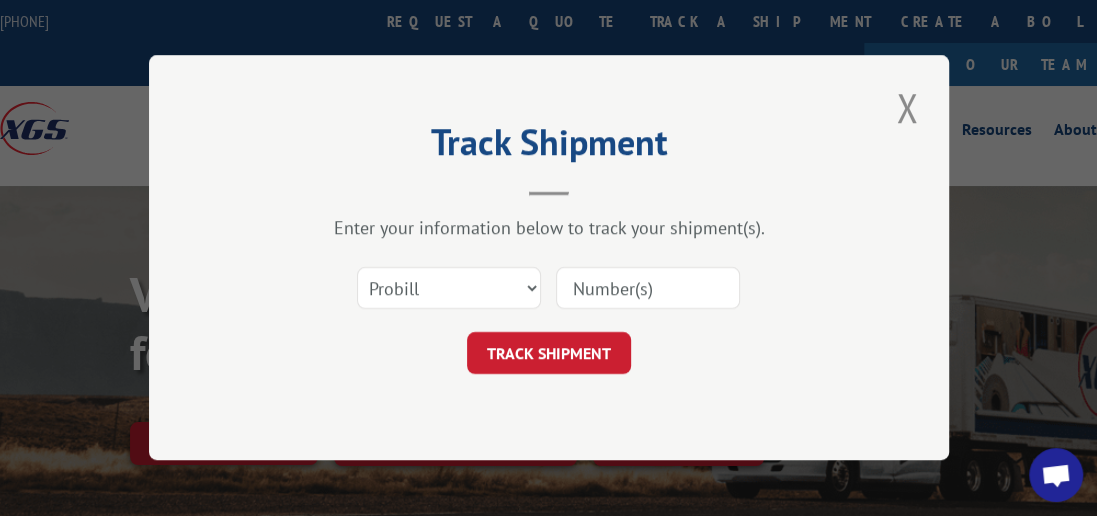 scroll, scrollTop: 0, scrollLeft: 0, axis: both 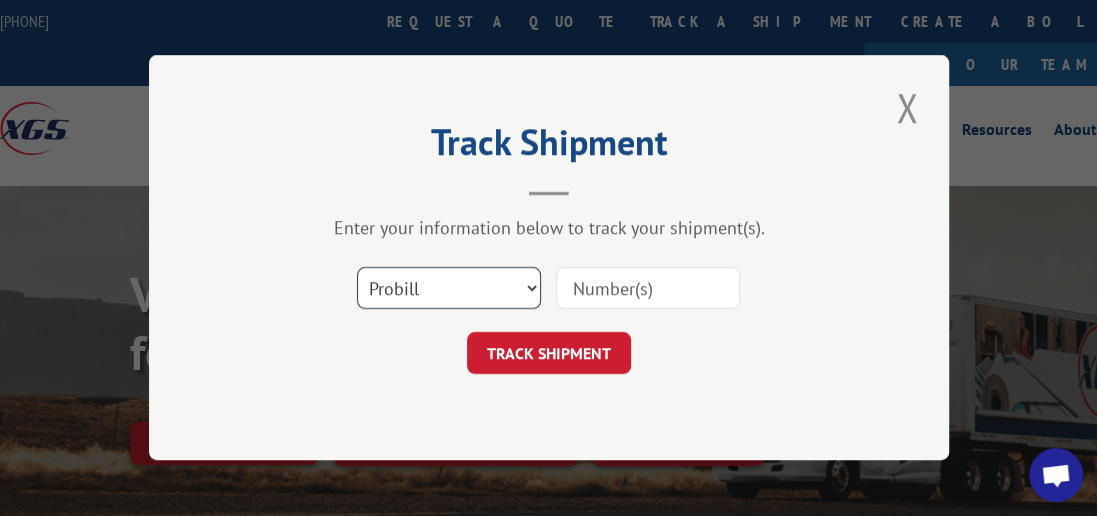click on "Select category... Probill BOL PO" at bounding box center (449, 289) 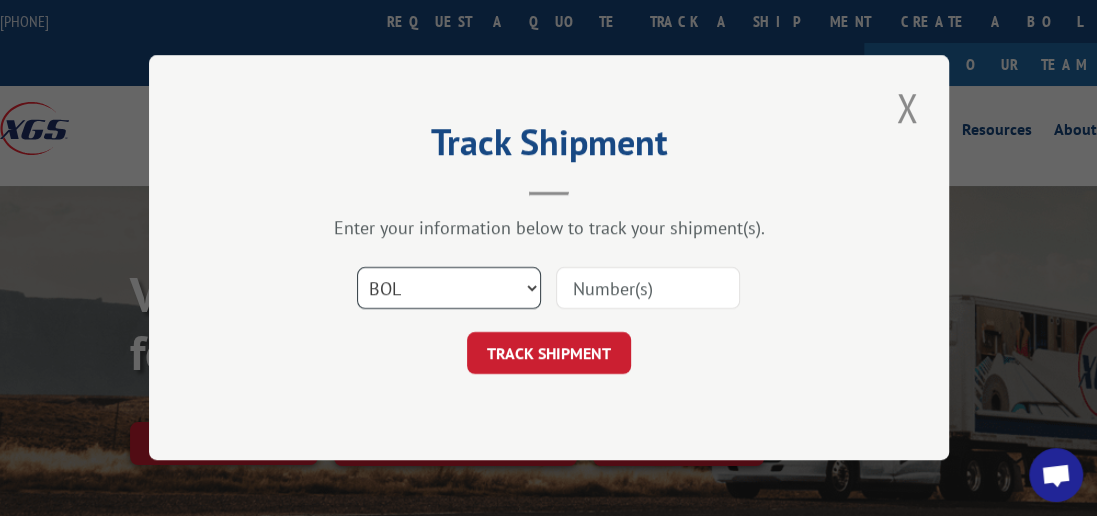 click on "Select category... Probill BOL PO" at bounding box center (449, 289) 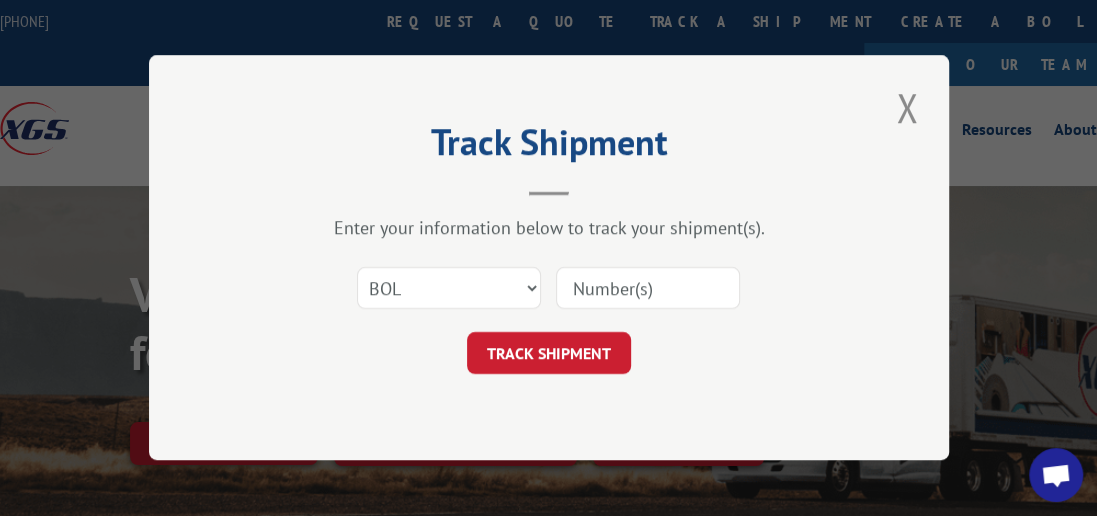 click at bounding box center (648, 289) 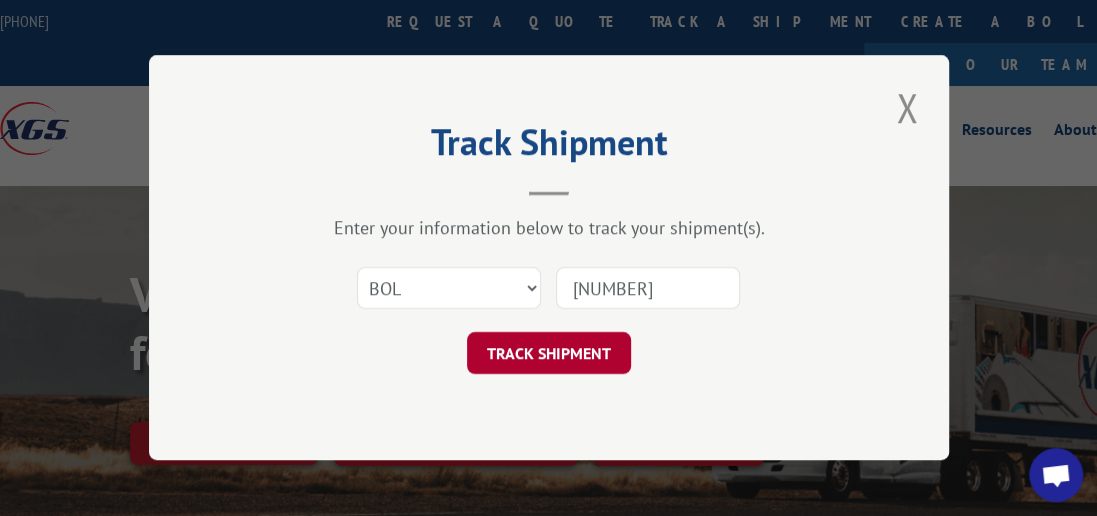 type on "[NUMBER]" 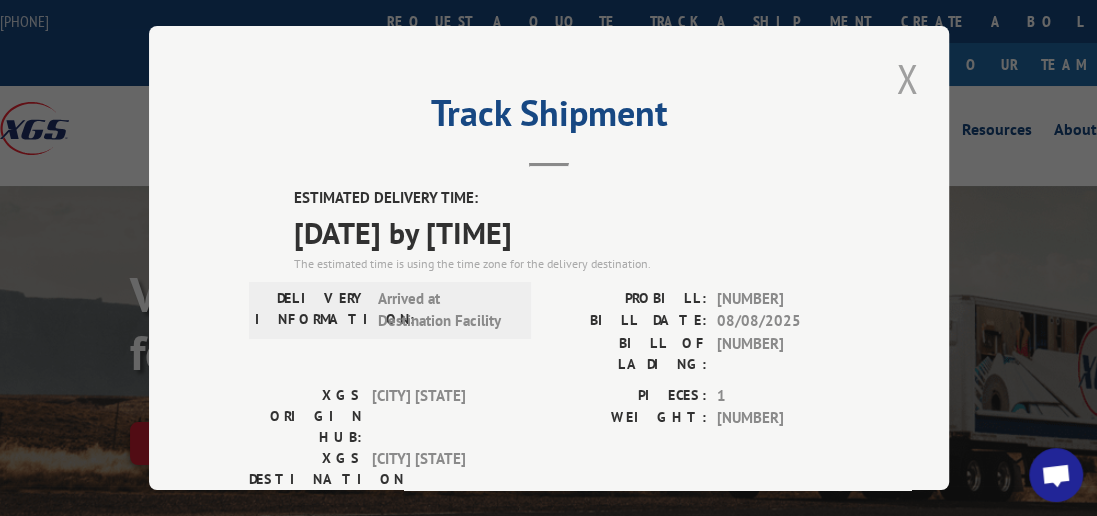 click at bounding box center (907, 78) 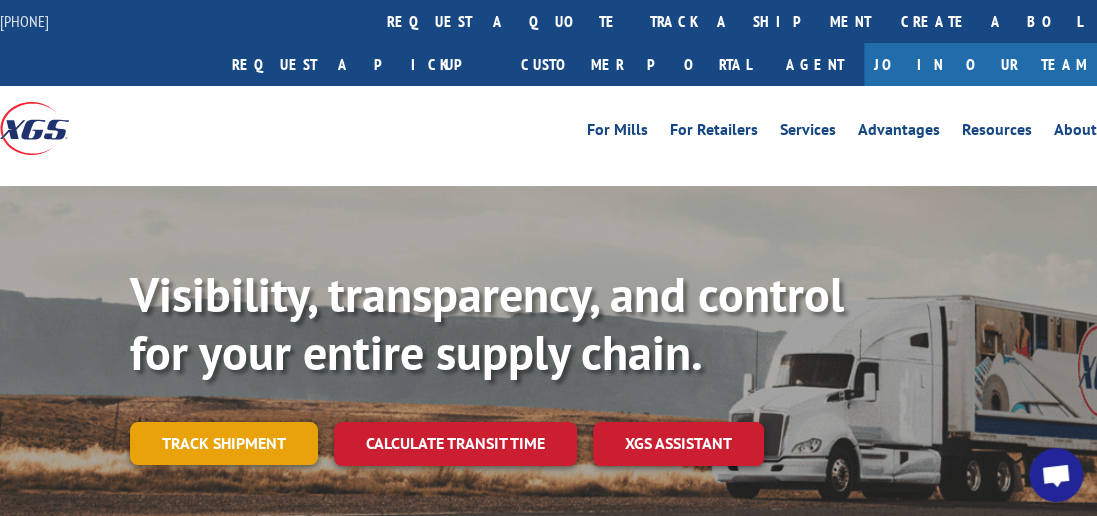 click on "Track shipment" at bounding box center (224, 443) 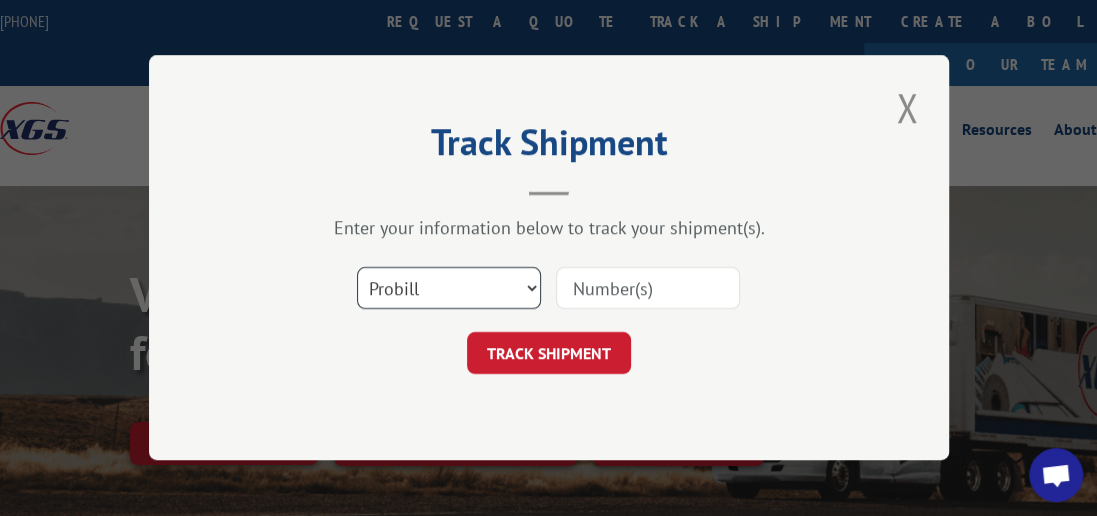 click on "Select category... Probill BOL PO" at bounding box center [449, 289] 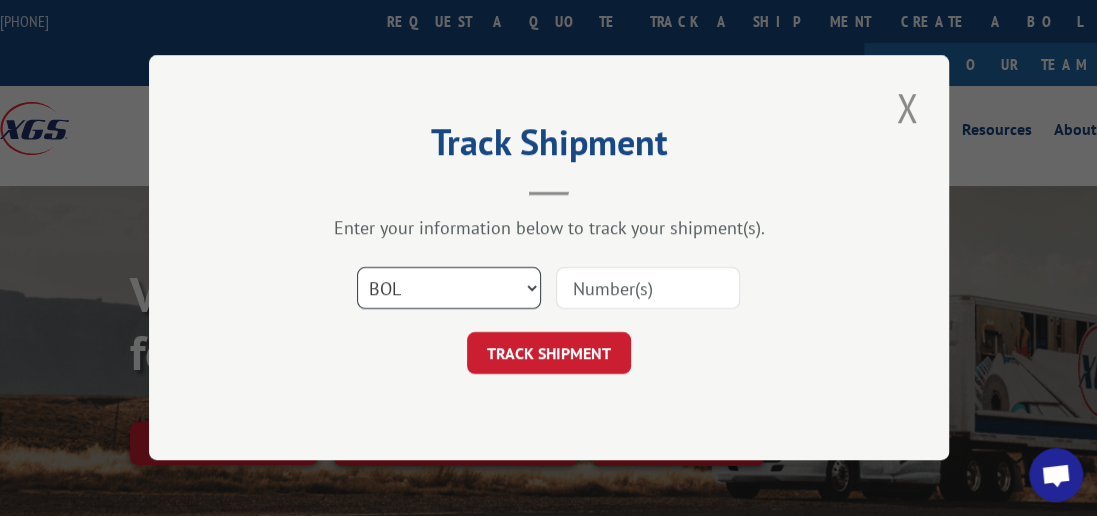 click on "Select category... Probill BOL PO" at bounding box center [449, 289] 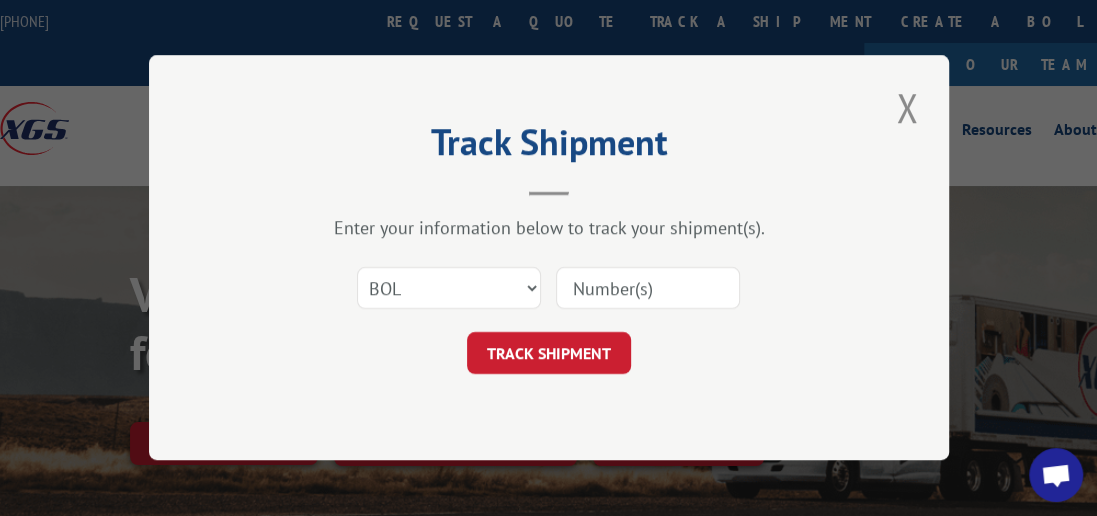 click at bounding box center [648, 289] 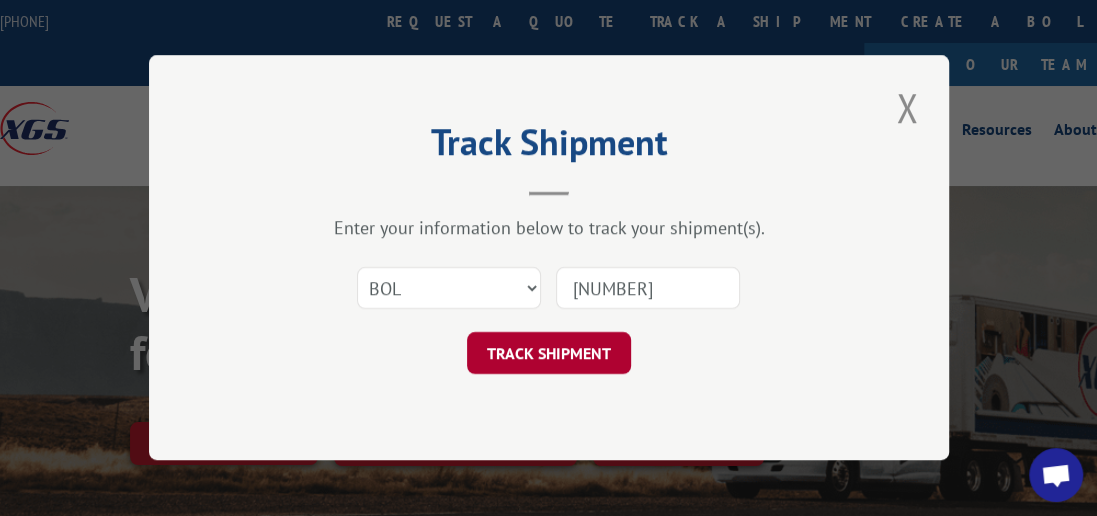 type on "[NUMBER]" 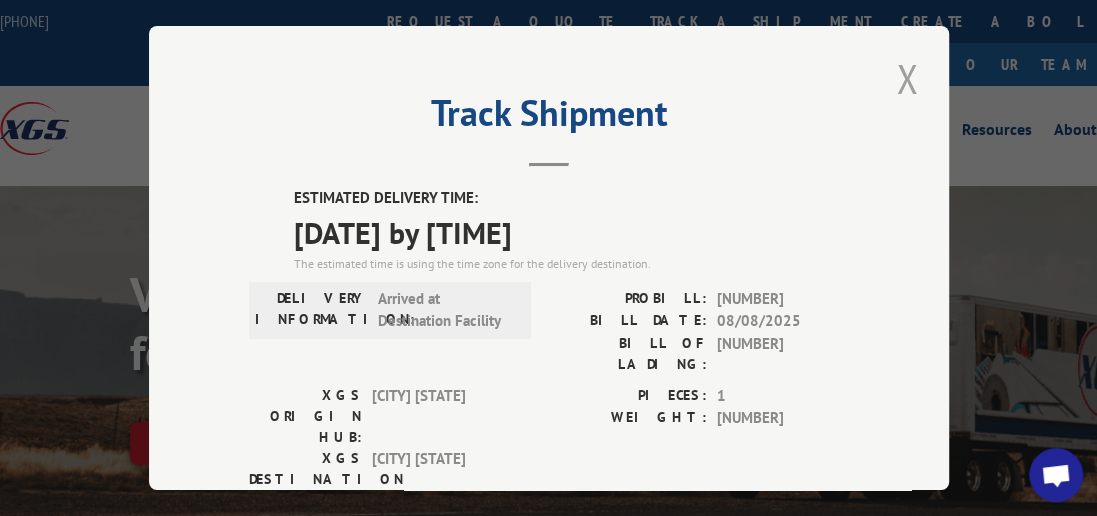 click at bounding box center [907, 78] 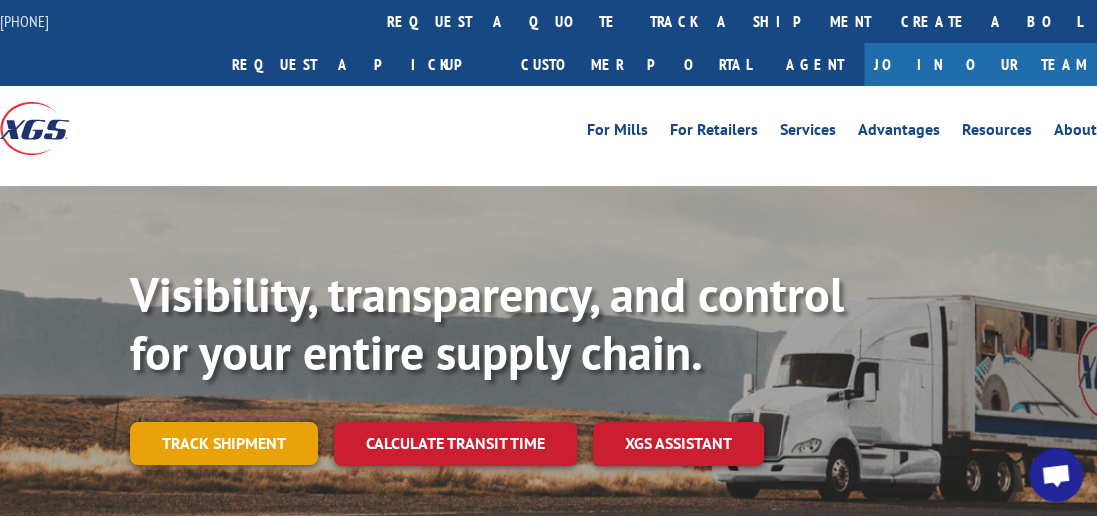click on "Track shipment" at bounding box center (224, 443) 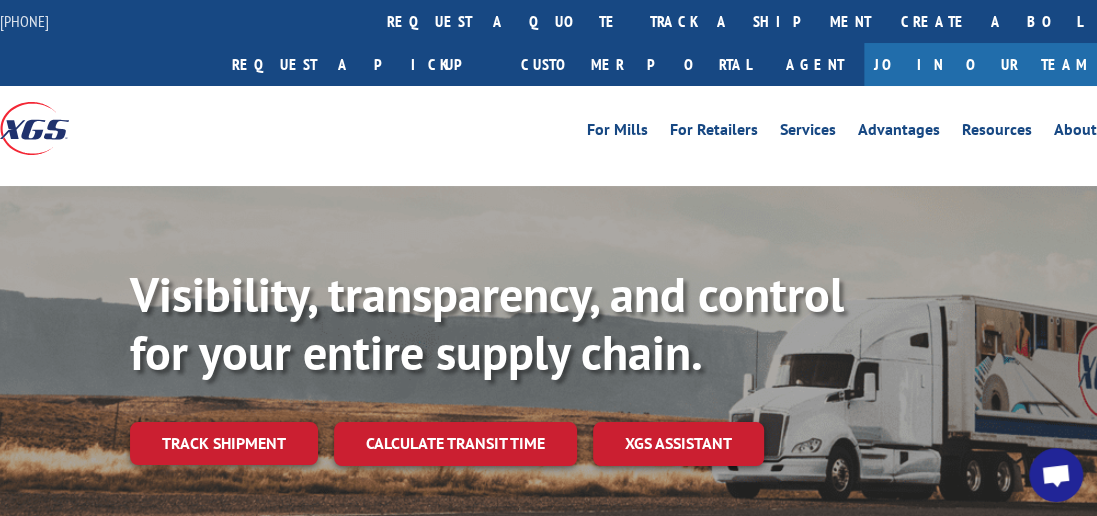 scroll, scrollTop: 0, scrollLeft: 0, axis: both 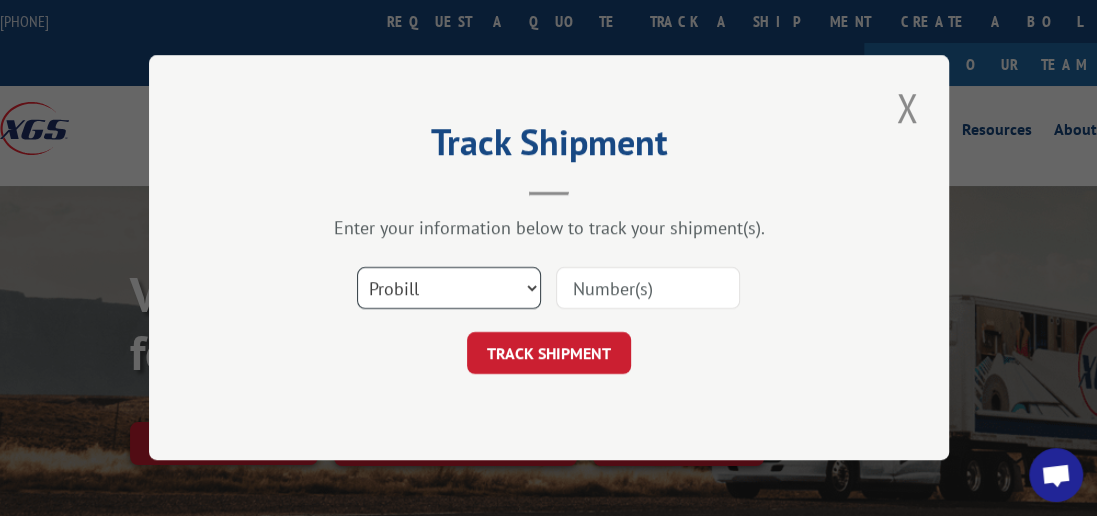 click on "Select category... Probill BOL PO" at bounding box center [449, 289] 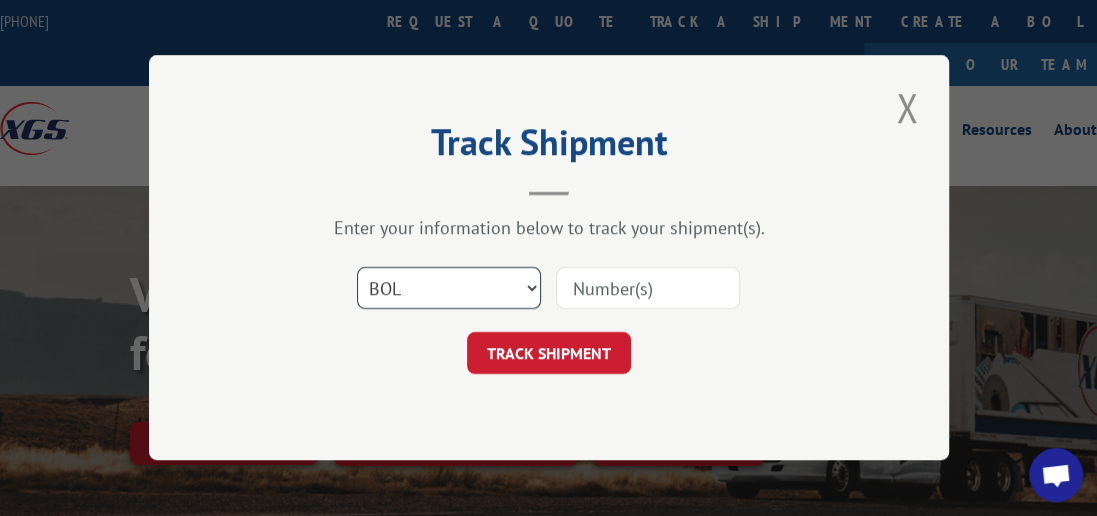 click on "Select category... Probill BOL PO" at bounding box center [449, 289] 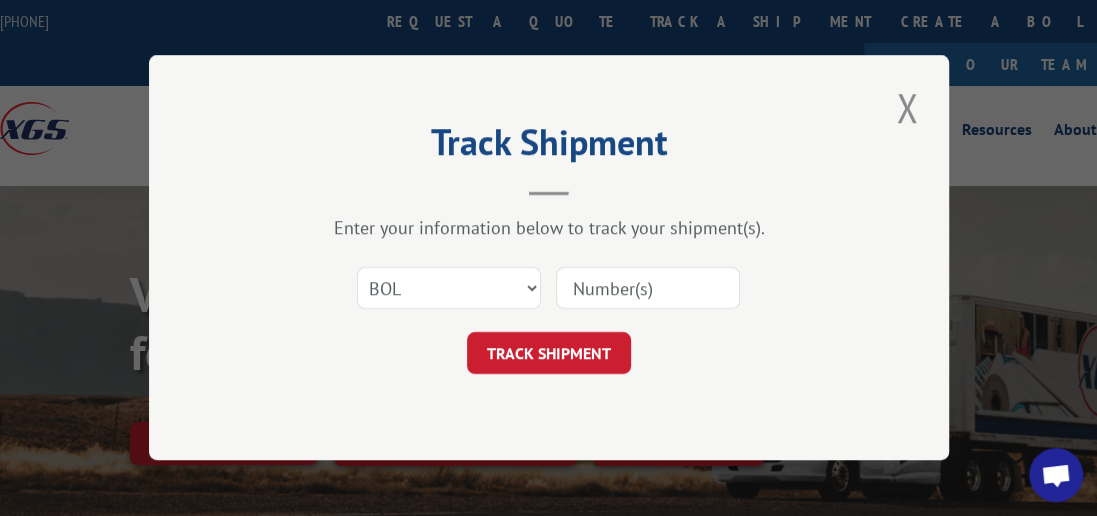 click at bounding box center [648, 289] 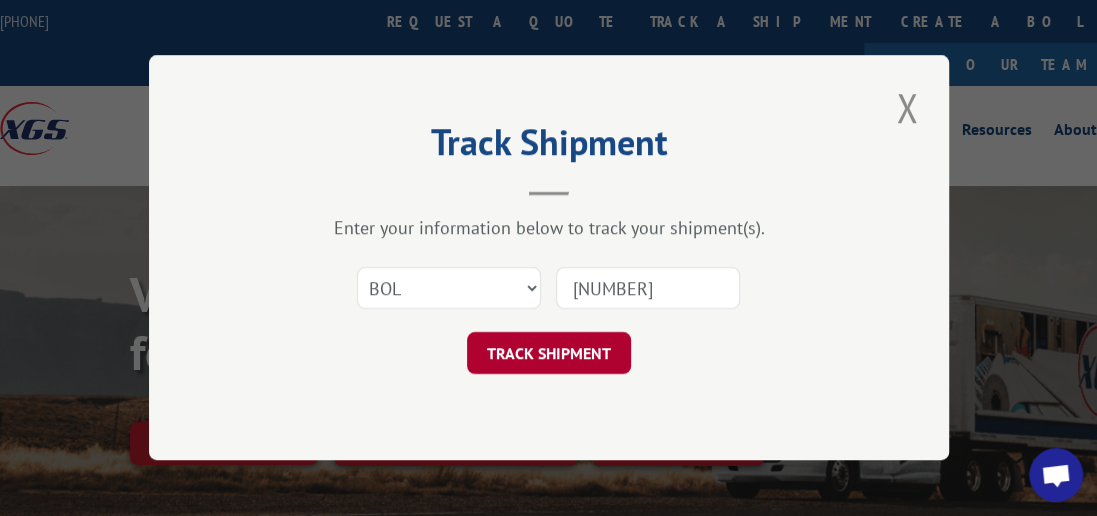 type on "[NUMBER]" 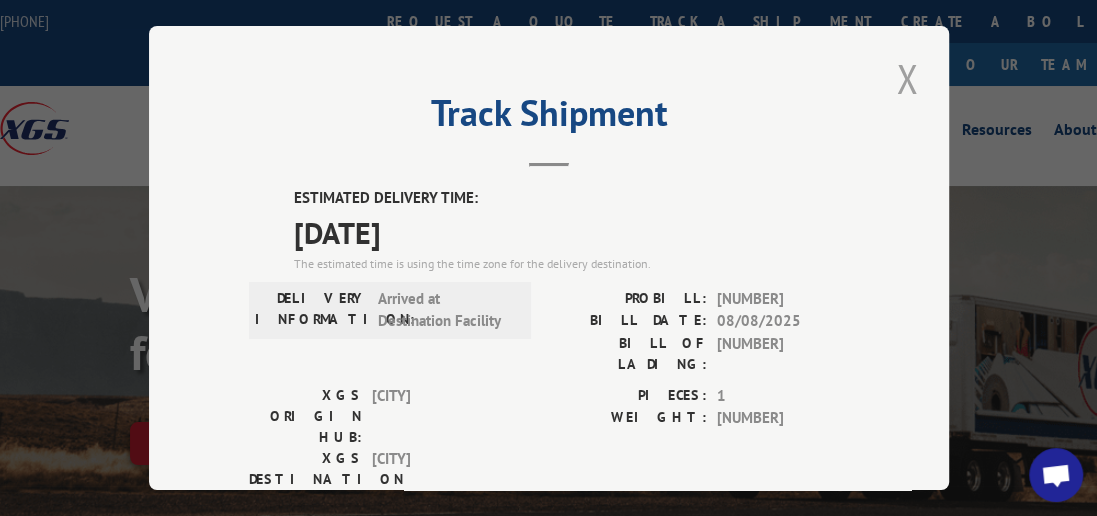 click at bounding box center (907, 78) 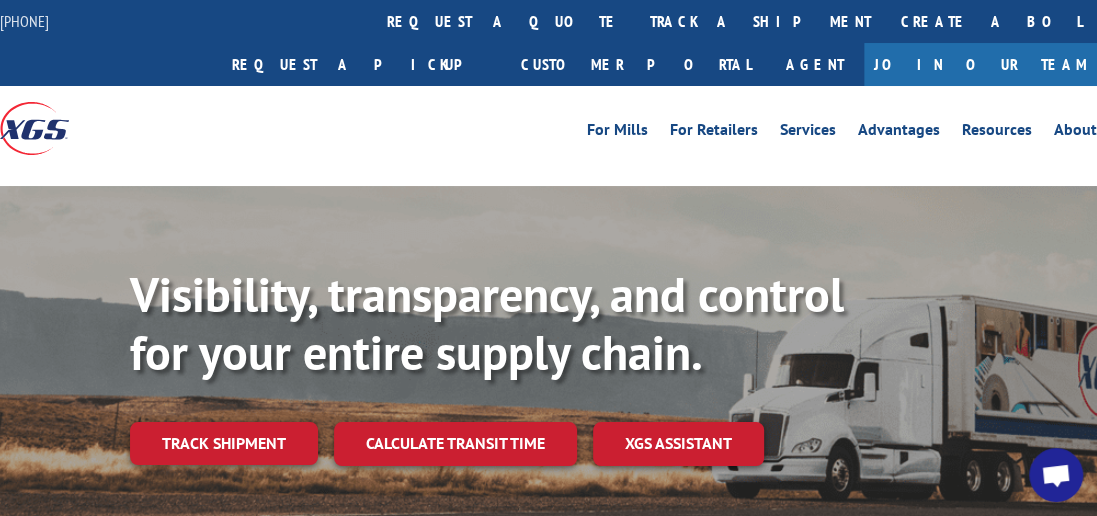 click on "Visibility, transparency, and control for your entire supply chain.
Track shipment
Calculate transit time
XGS ASSISTANT" at bounding box center [613, 405] 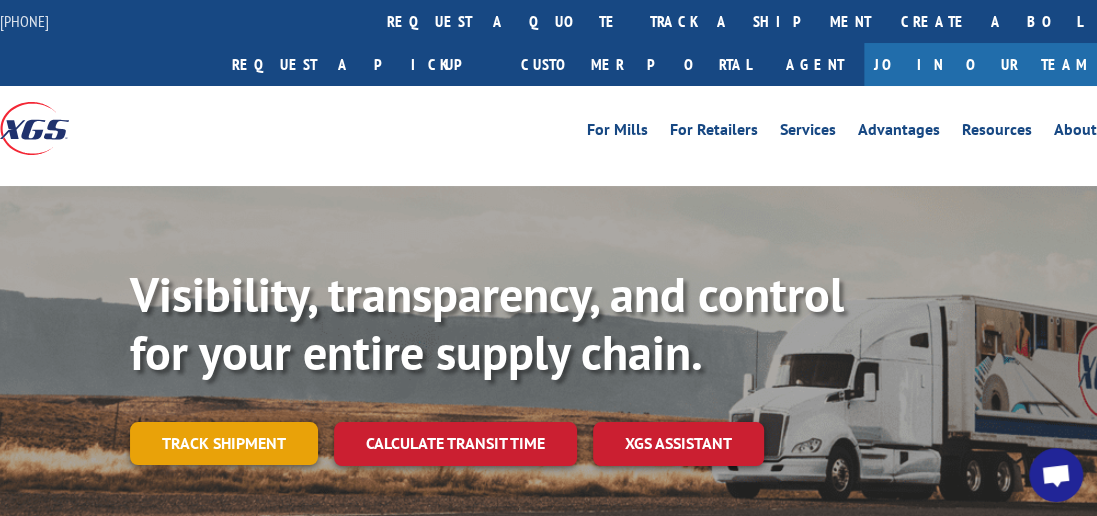 click on "Track shipment" at bounding box center (224, 443) 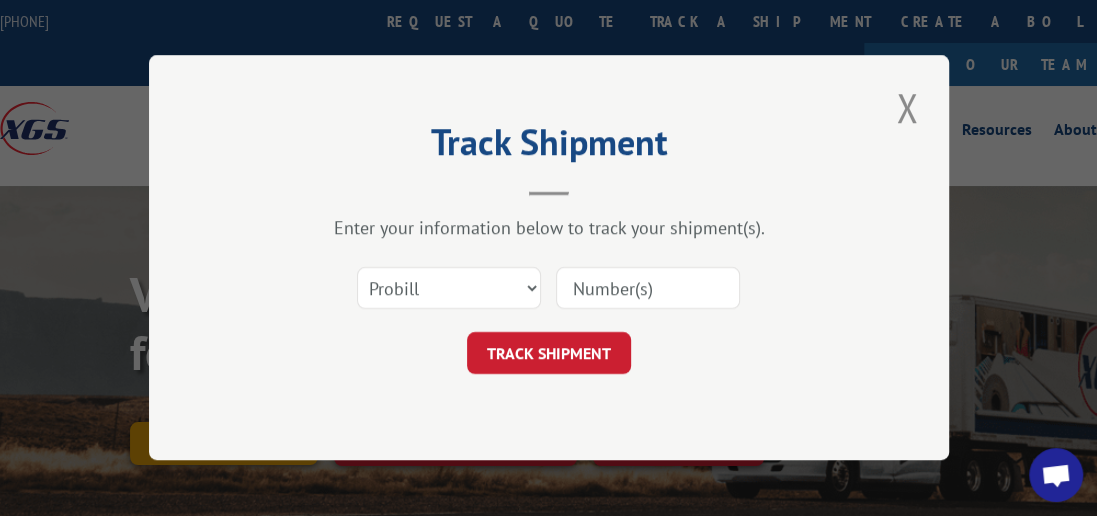scroll, scrollTop: 0, scrollLeft: 0, axis: both 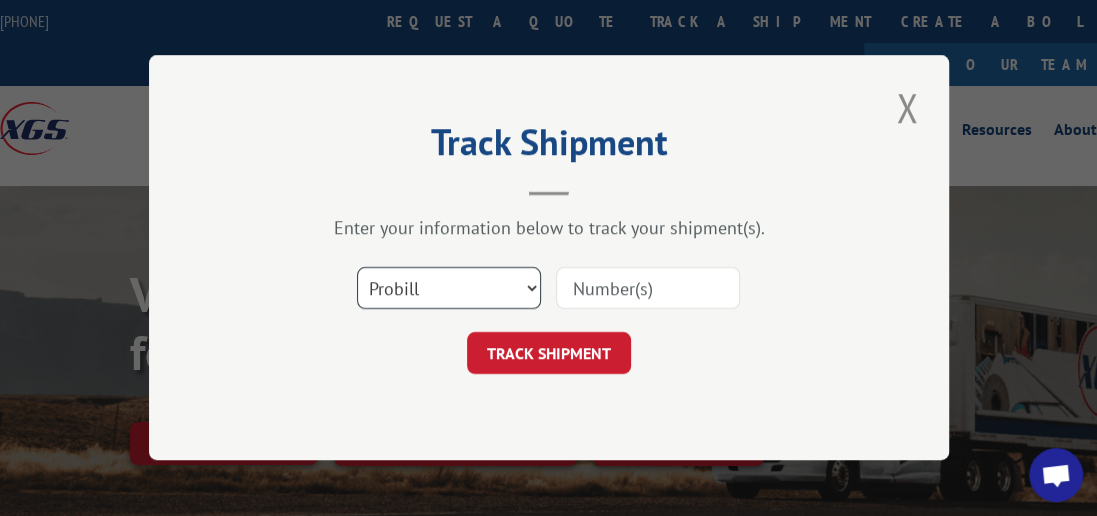 drag, startPoint x: 528, startPoint y: 285, endPoint x: 511, endPoint y: 289, distance: 17.464249 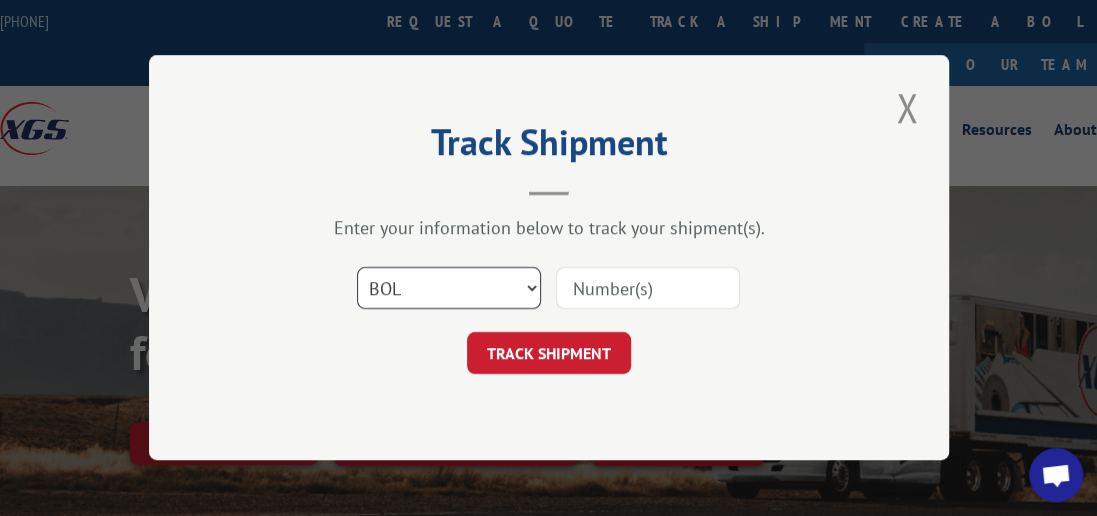 click on "Select category... Probill BOL PO" at bounding box center [449, 289] 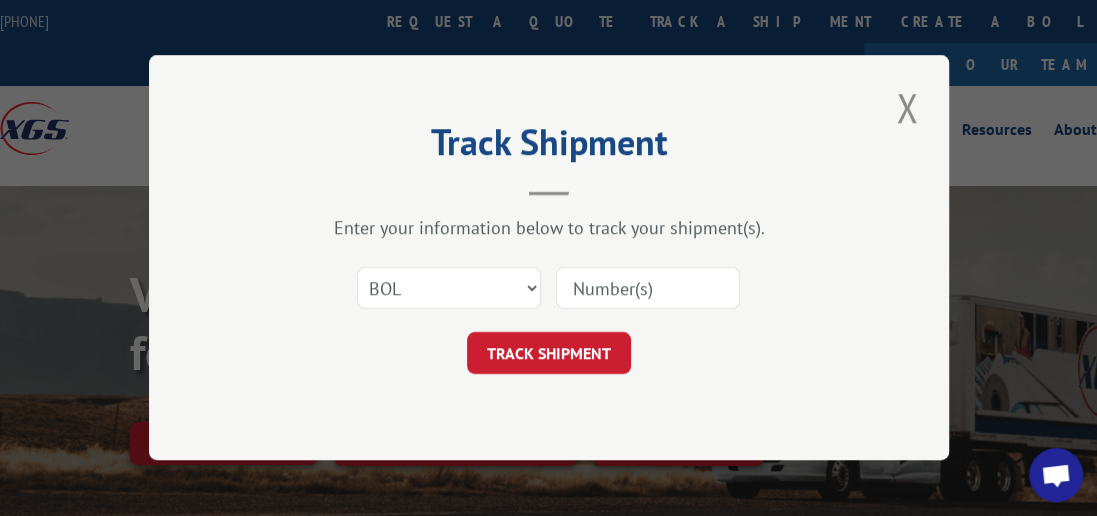 click at bounding box center [648, 289] 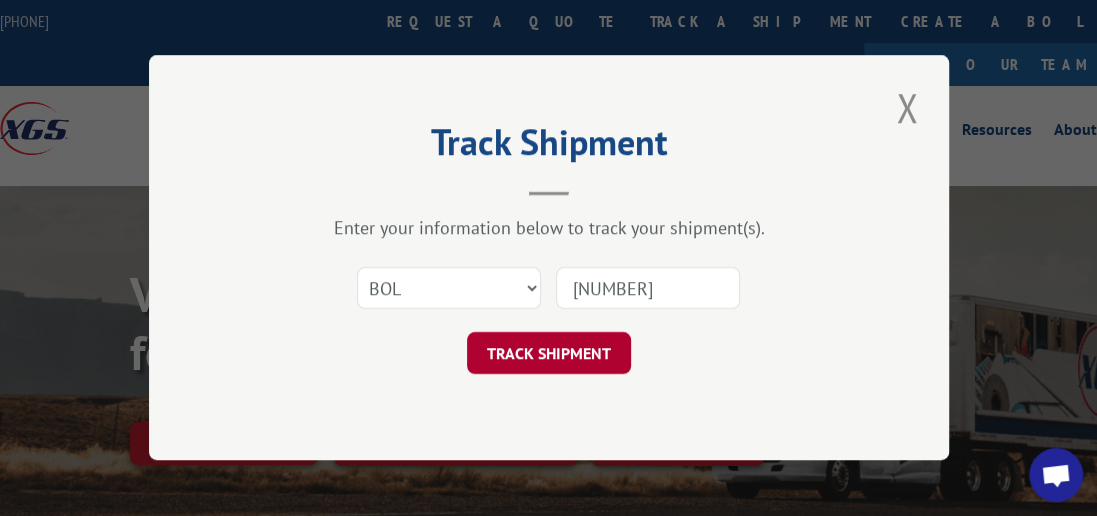 type on "[NUMBER]" 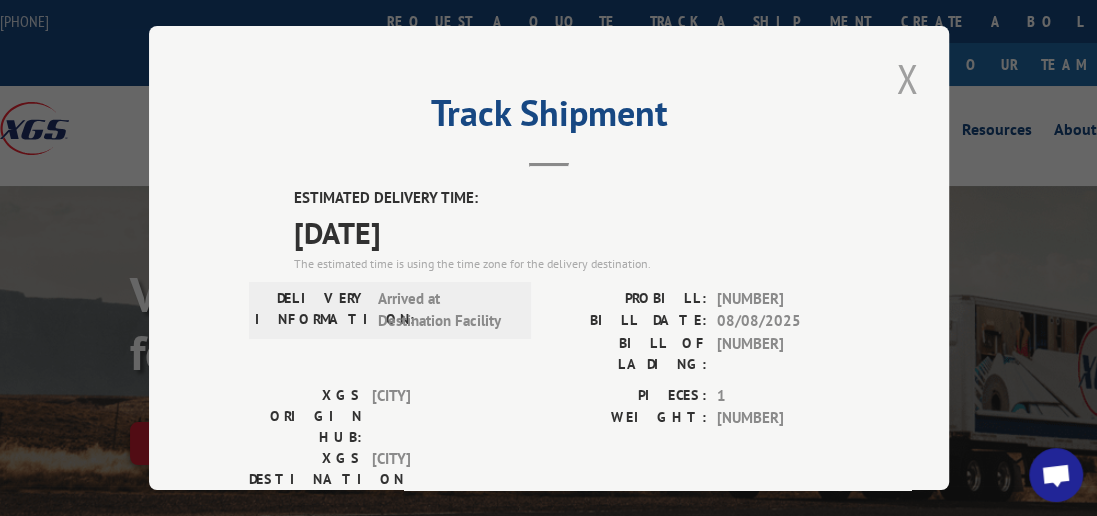 click at bounding box center [907, 78] 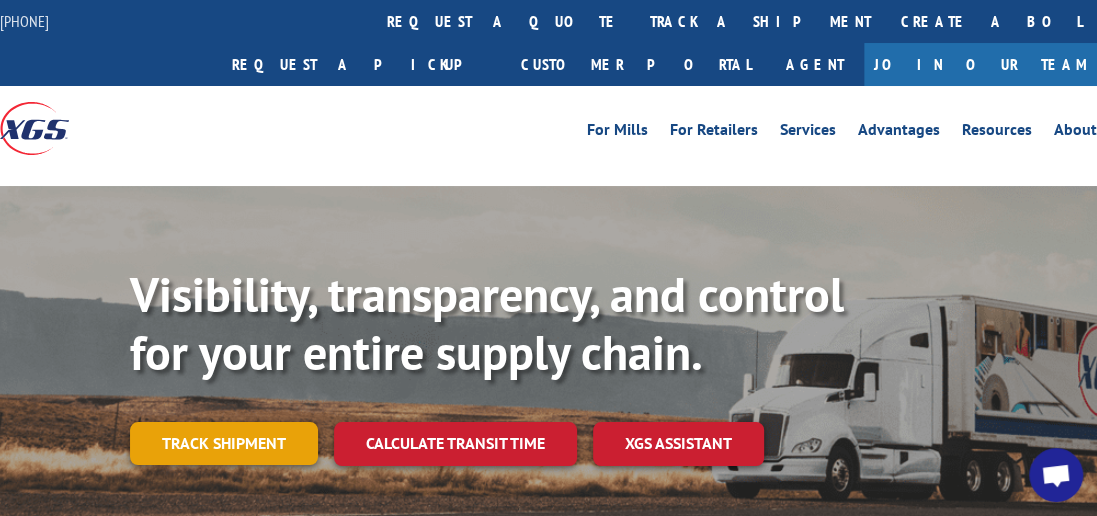 click on "Track shipment" at bounding box center [224, 443] 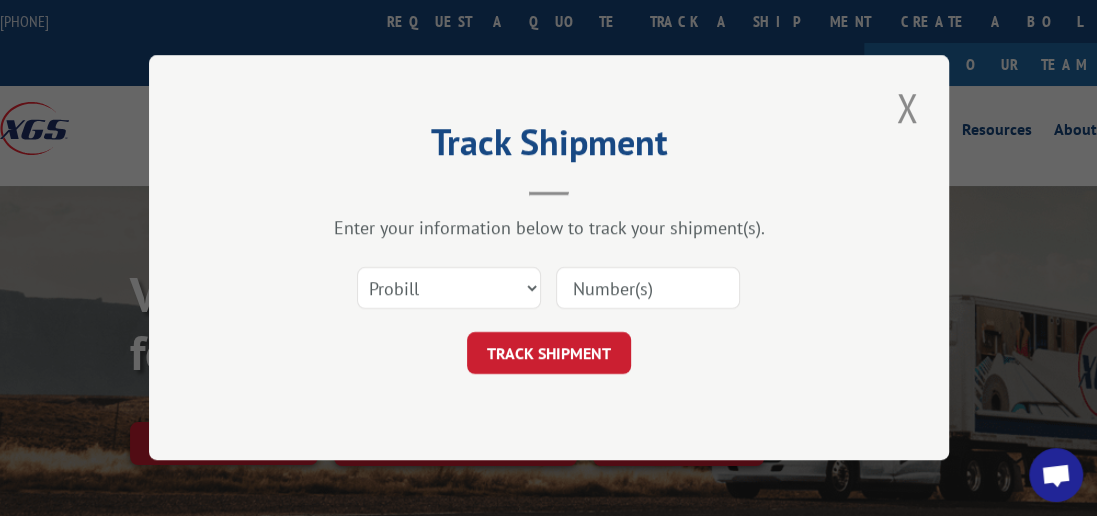 scroll, scrollTop: 0, scrollLeft: 0, axis: both 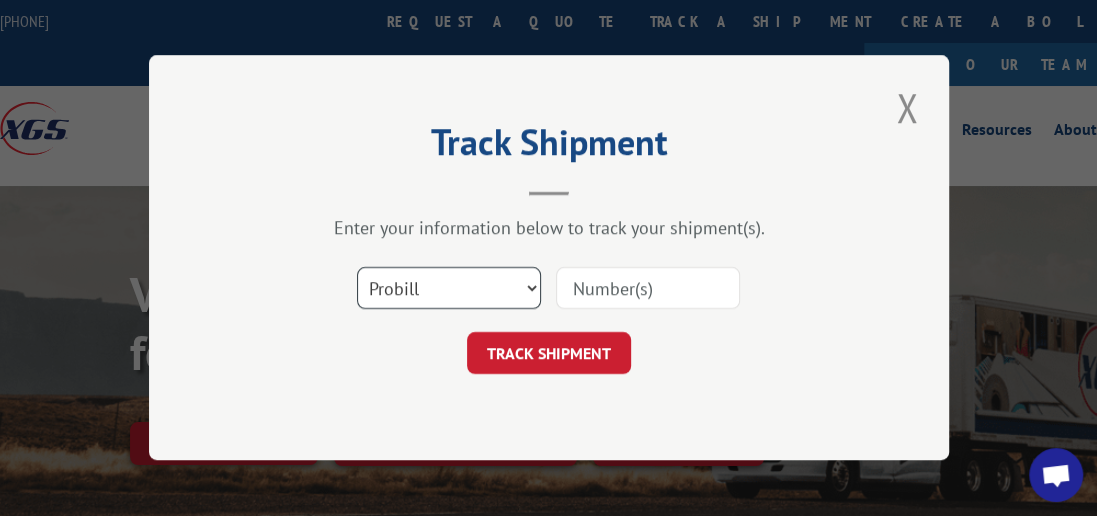 drag, startPoint x: 533, startPoint y: 285, endPoint x: 507, endPoint y: 296, distance: 28.231188 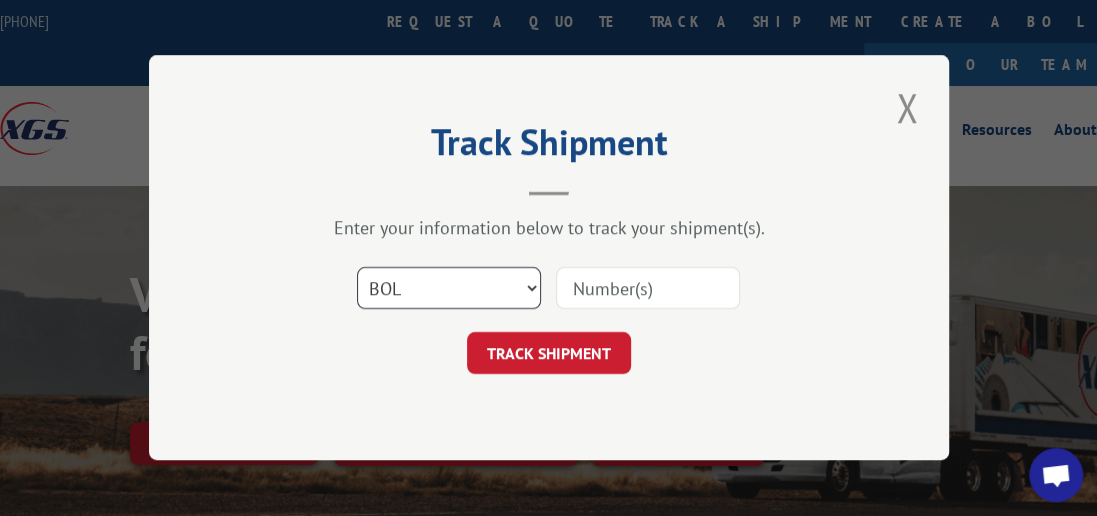 click on "Select category... Probill BOL PO" at bounding box center [449, 289] 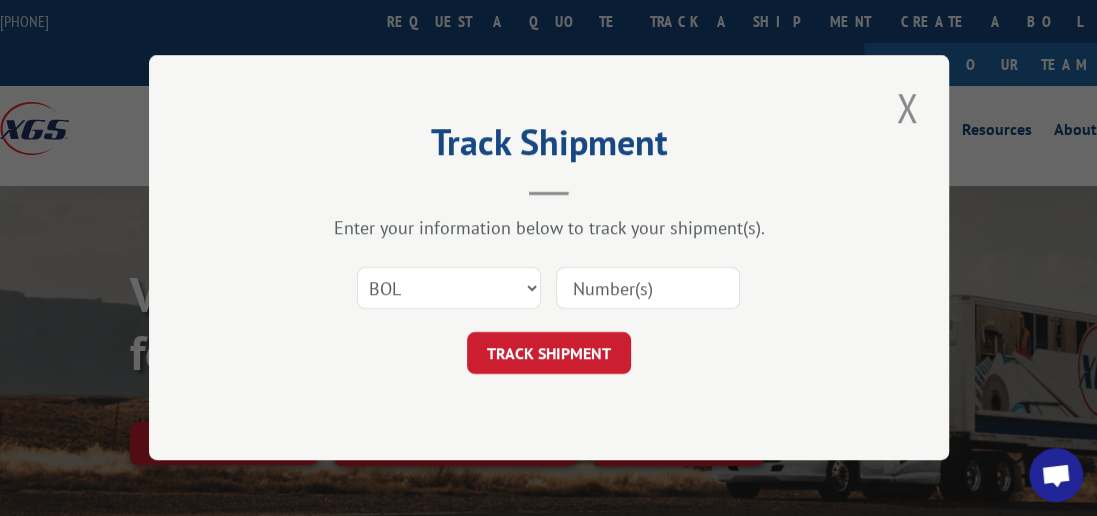 drag, startPoint x: 625, startPoint y: 293, endPoint x: 616, endPoint y: 273, distance: 21.931713 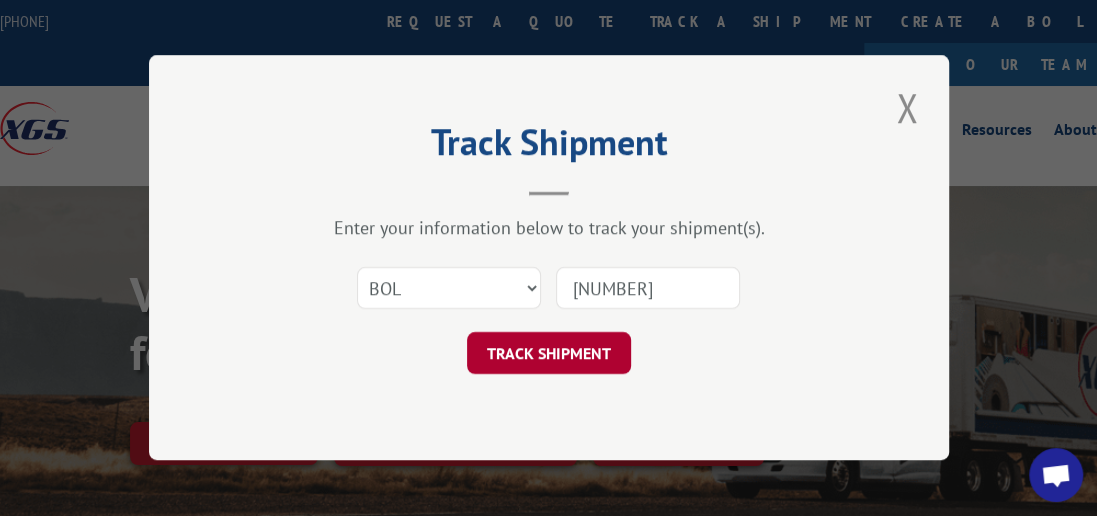 type on "[NUMBER]" 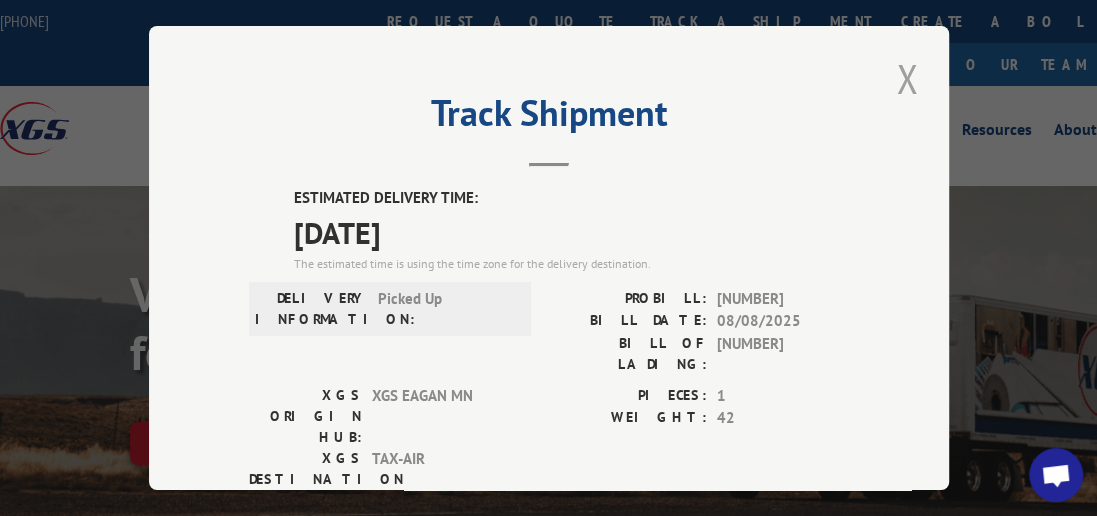 click at bounding box center [907, 78] 